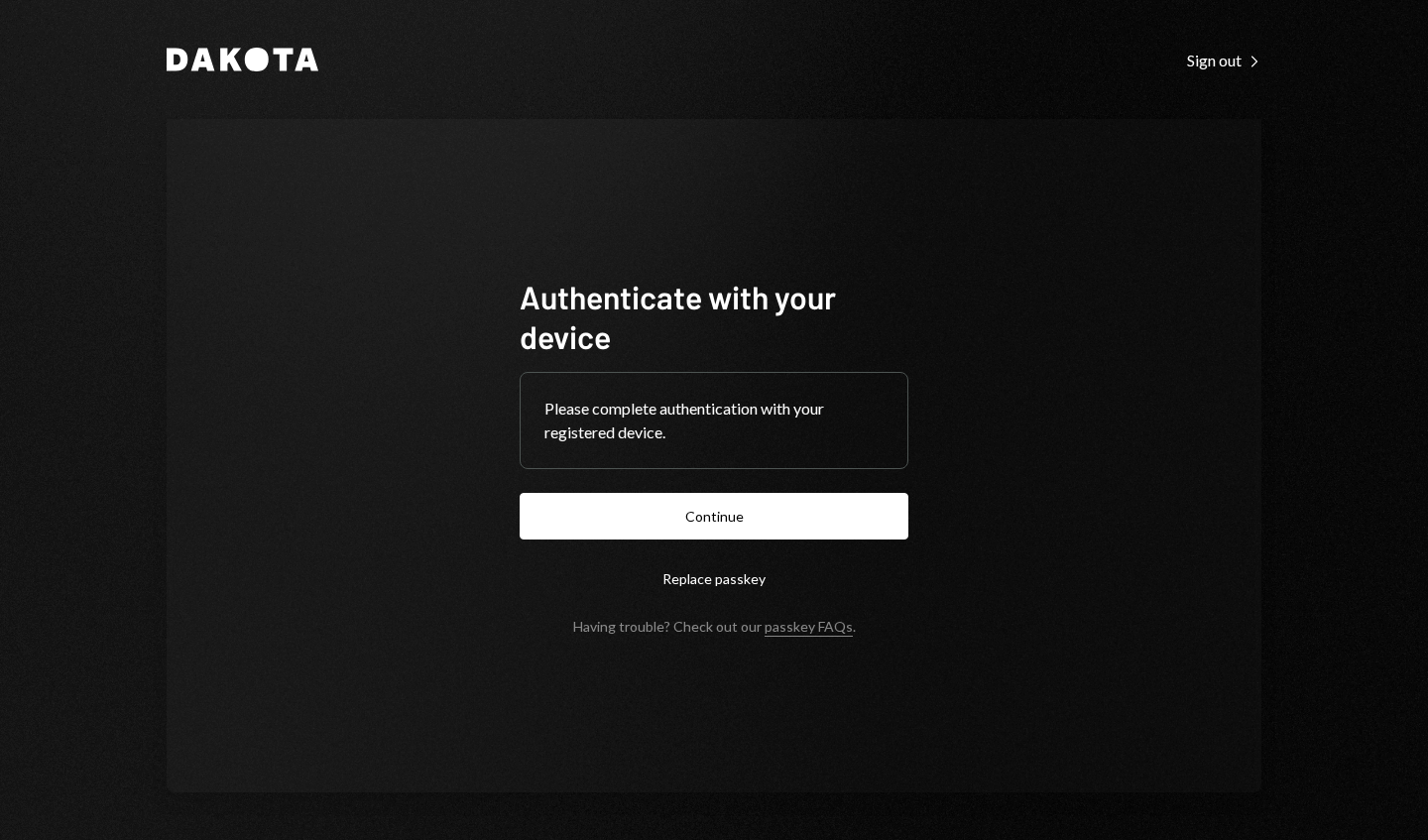 scroll, scrollTop: 0, scrollLeft: 0, axis: both 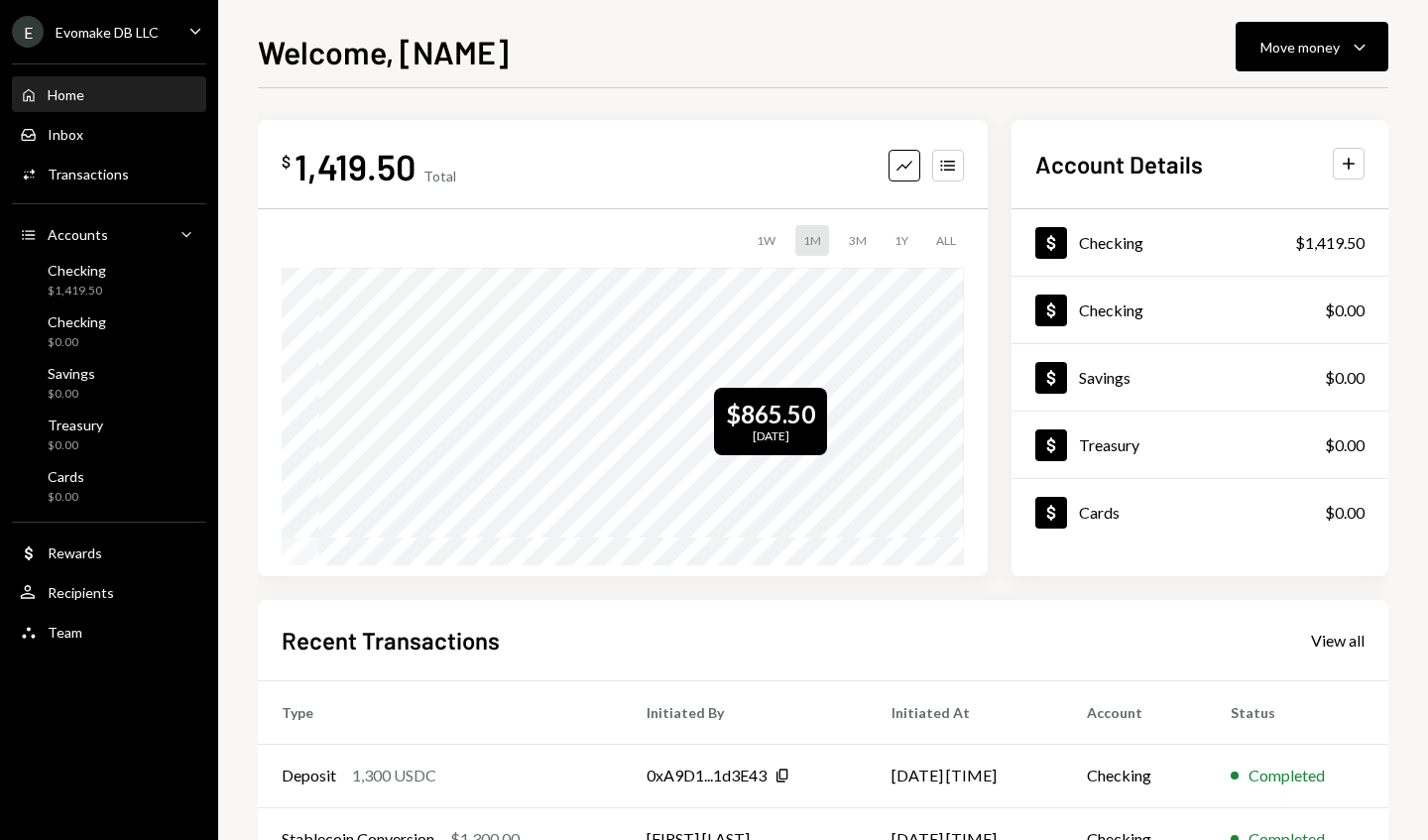 click 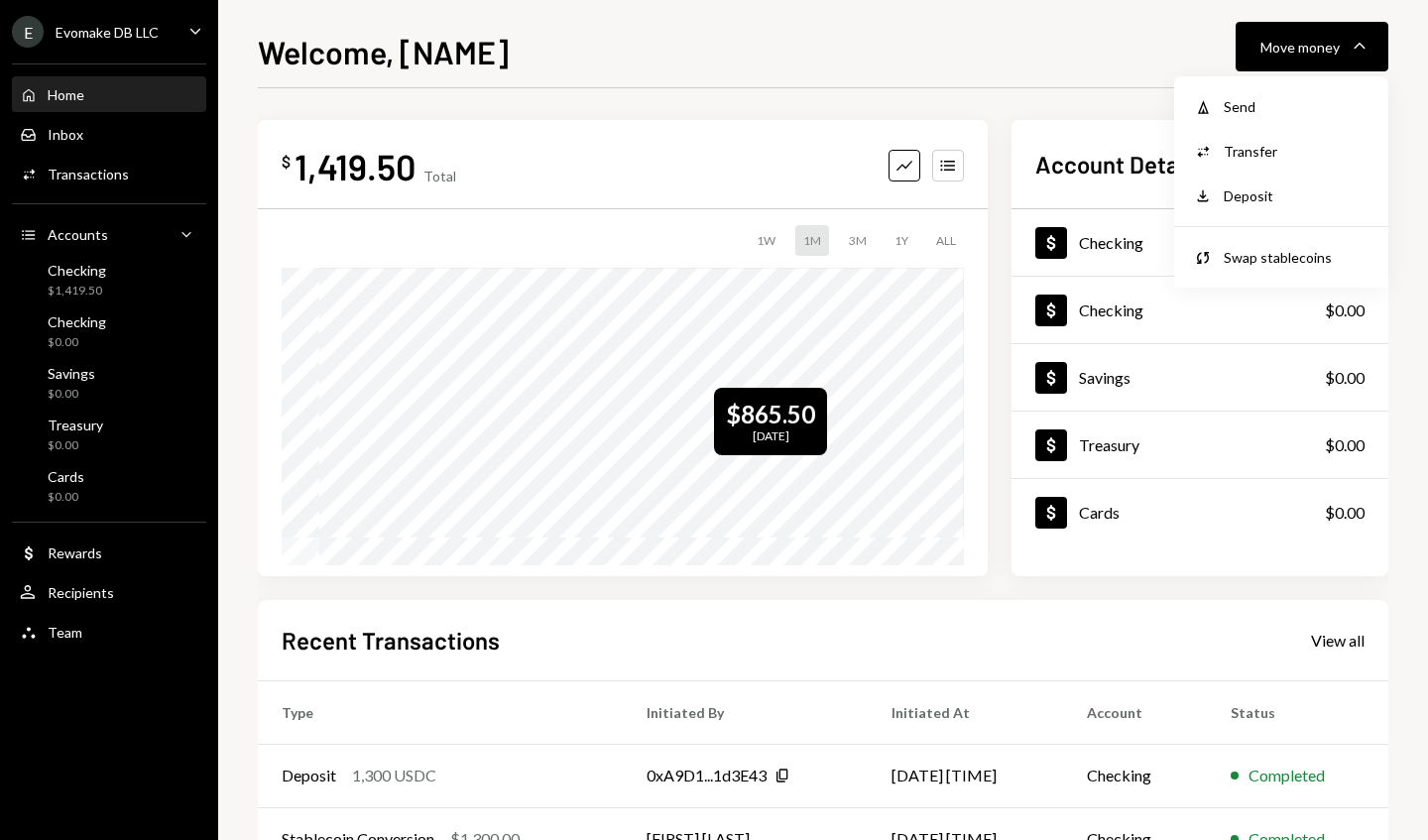 click on "Accounts" at bounding box center (948, 166) 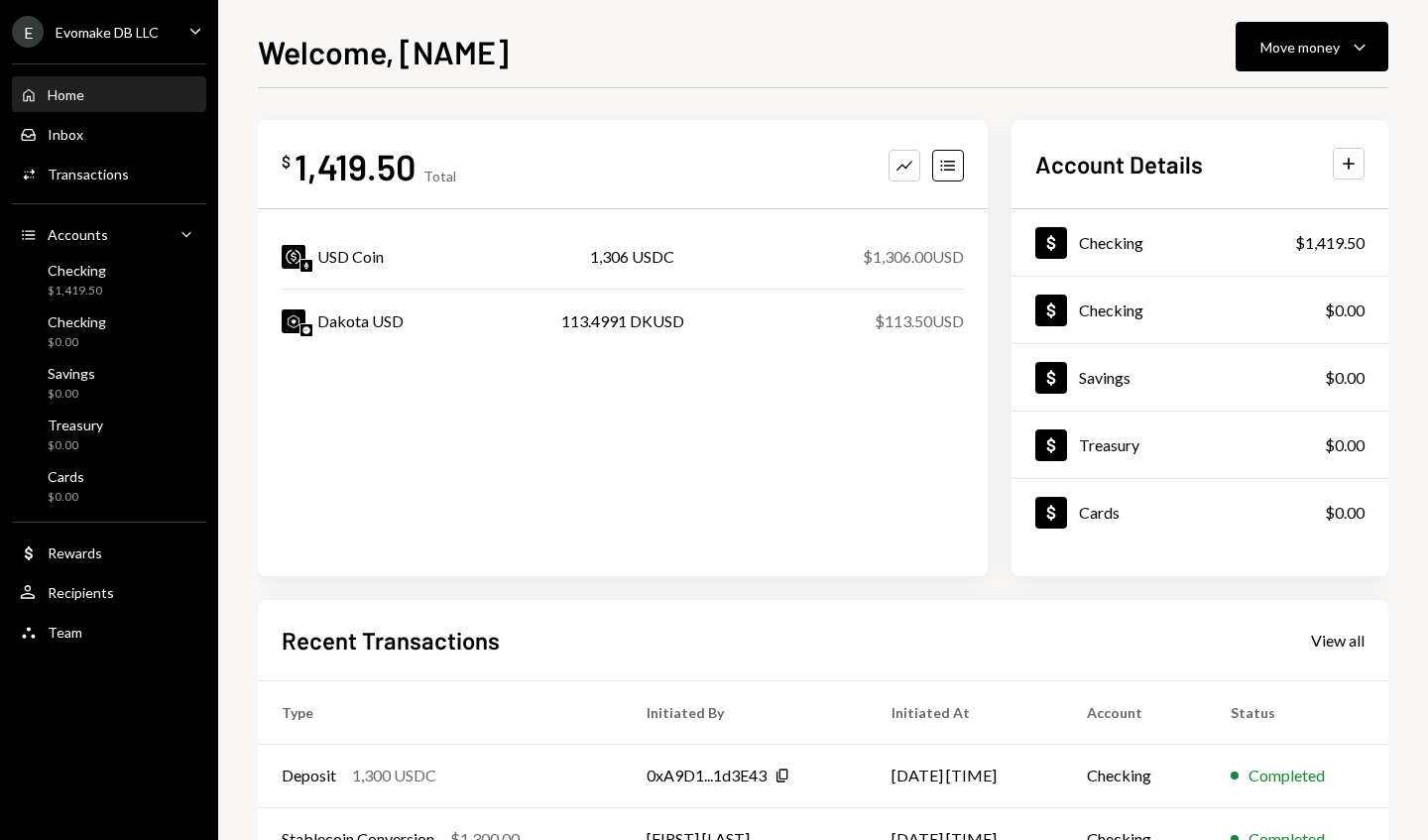 click on "$ 1,419.50 Total Graph Accounts USD Coin 1,306  USDC $1,306.00  USD Dakota USD 113.4991  DKUSD $113.50  USD Account Details Plus Dollar Checking $1,419.50 Dollar Checking $0.00 Dollar Savings $0.00 Dollar Treasury $0.00 Dollar Cards $0.00 Recent Transactions View all Type Initiated By Initiated At Account Status Deposit 1,300  USDC 0xA9D1...1d3E43 Copy 08/01/25 1:54 AM Checking Completed Stablecoin Conversion $1,300.00 Travis Kahl 08/01/25 1:52 AM Checking Completed Bank Deposit $1,000.00 TODD GOODLIN 07/31/25 6:04 PM Checking Completed Withdrawal 850  USDC Travis Kahl 07/28/25 11:41 PM Checking Completed Deposit 850  USDC 0xA9D1...1d3E43 Copy 07/28/25 11:31 PM Checking Completed" at bounding box center [823, 595] 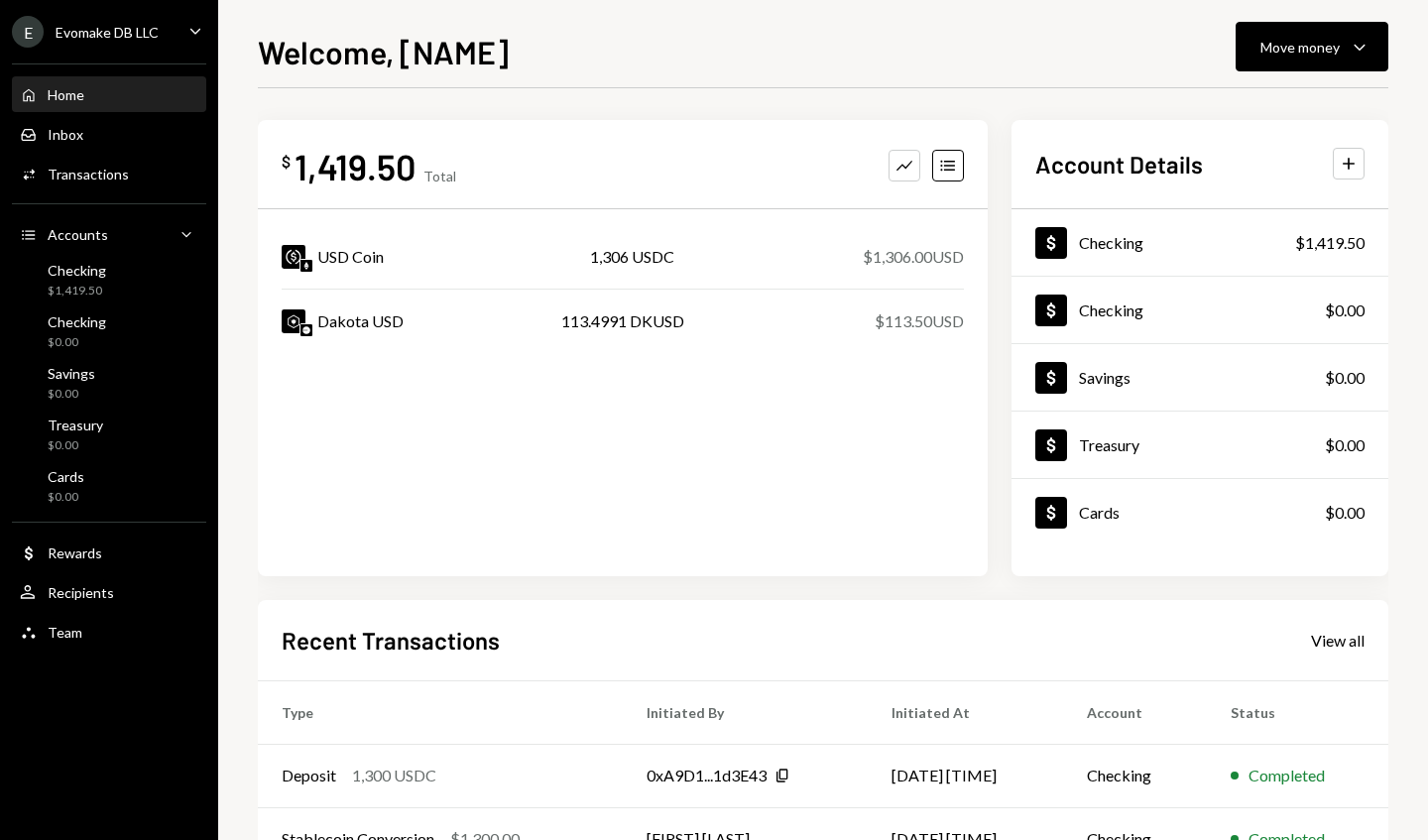 click on "Move money Caret Down" at bounding box center [1312, 47] 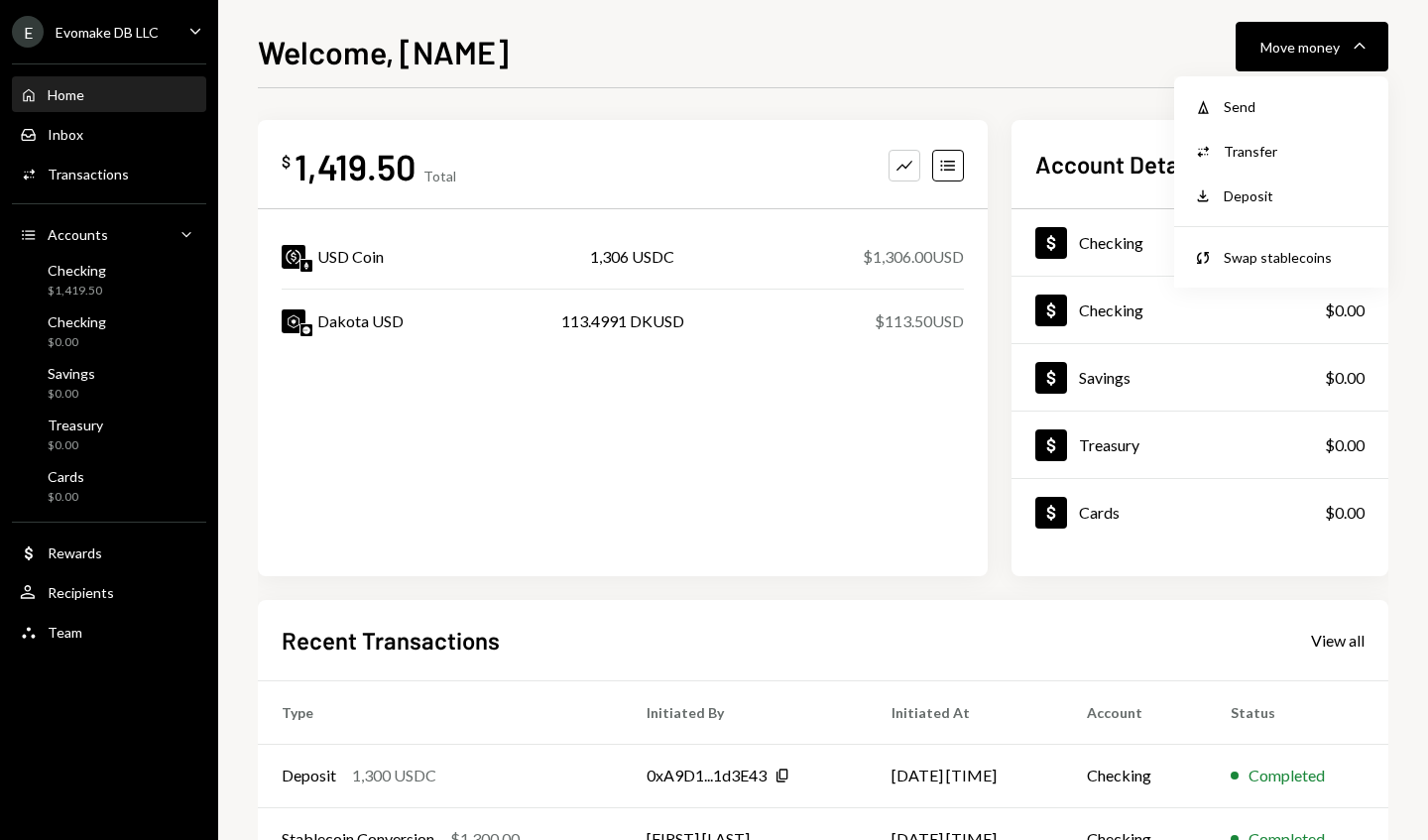 click on "Withdraw Send" at bounding box center [1281, 106] 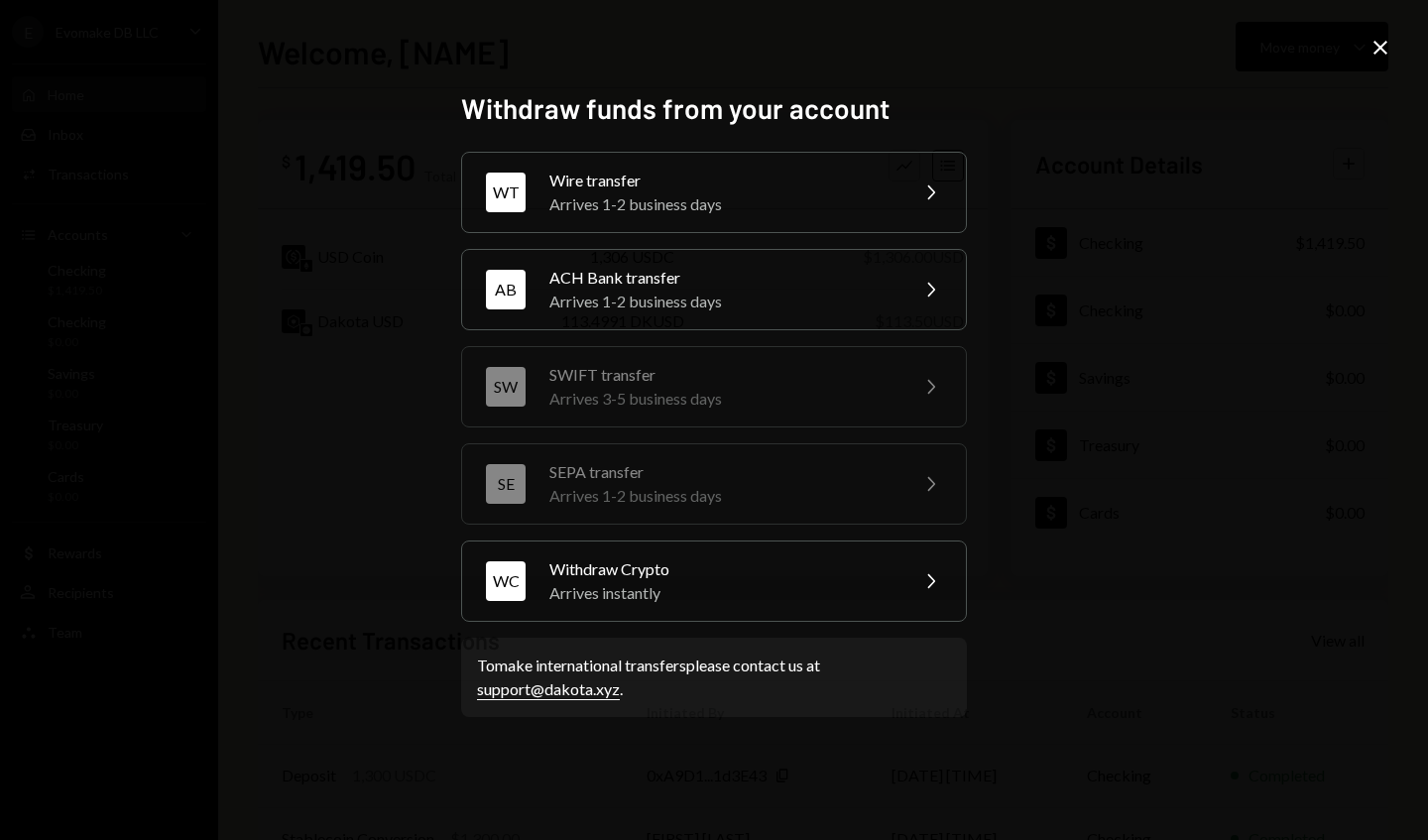 click on "Chevron Right" 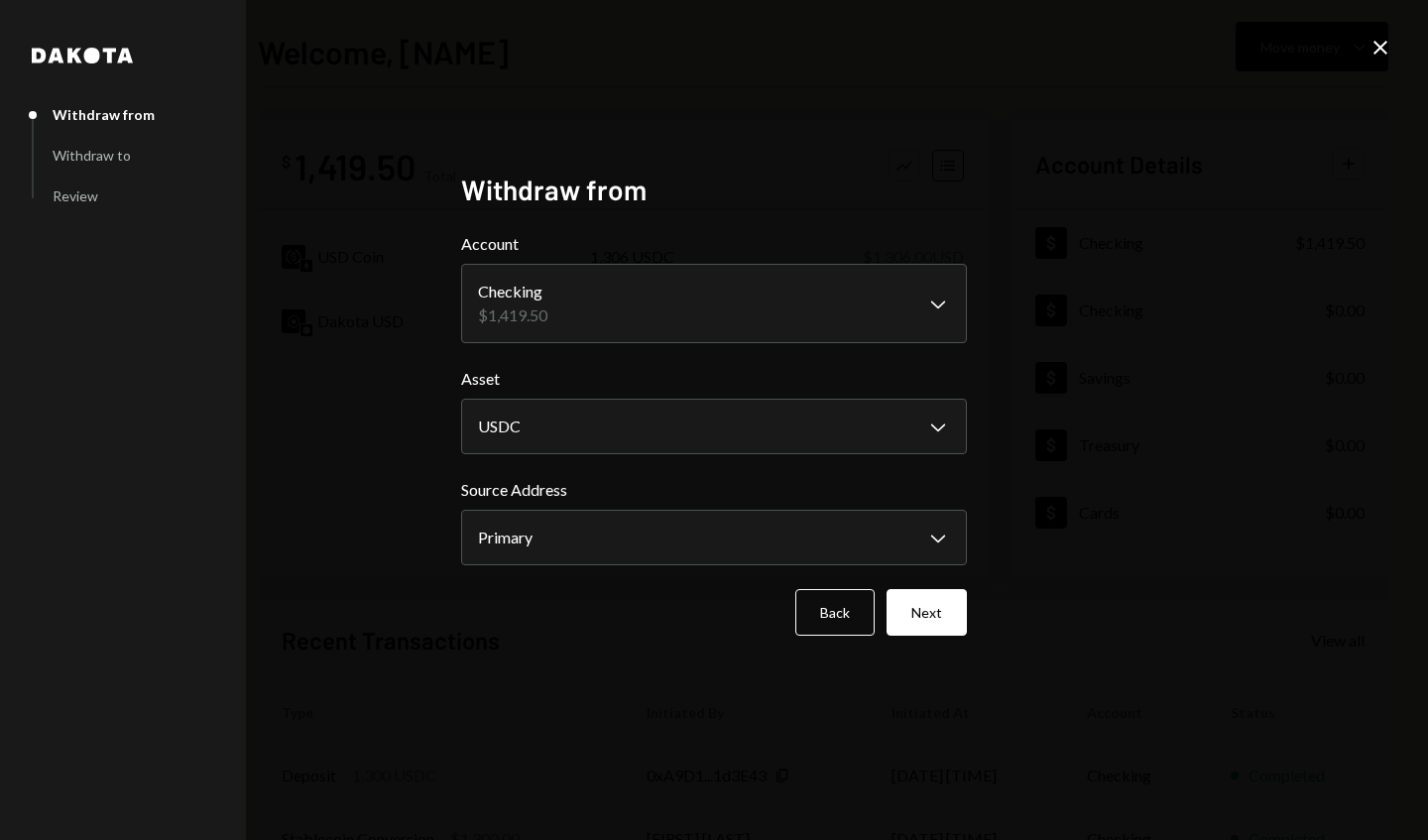 click on "Source Address" at bounding box center [714, 490] 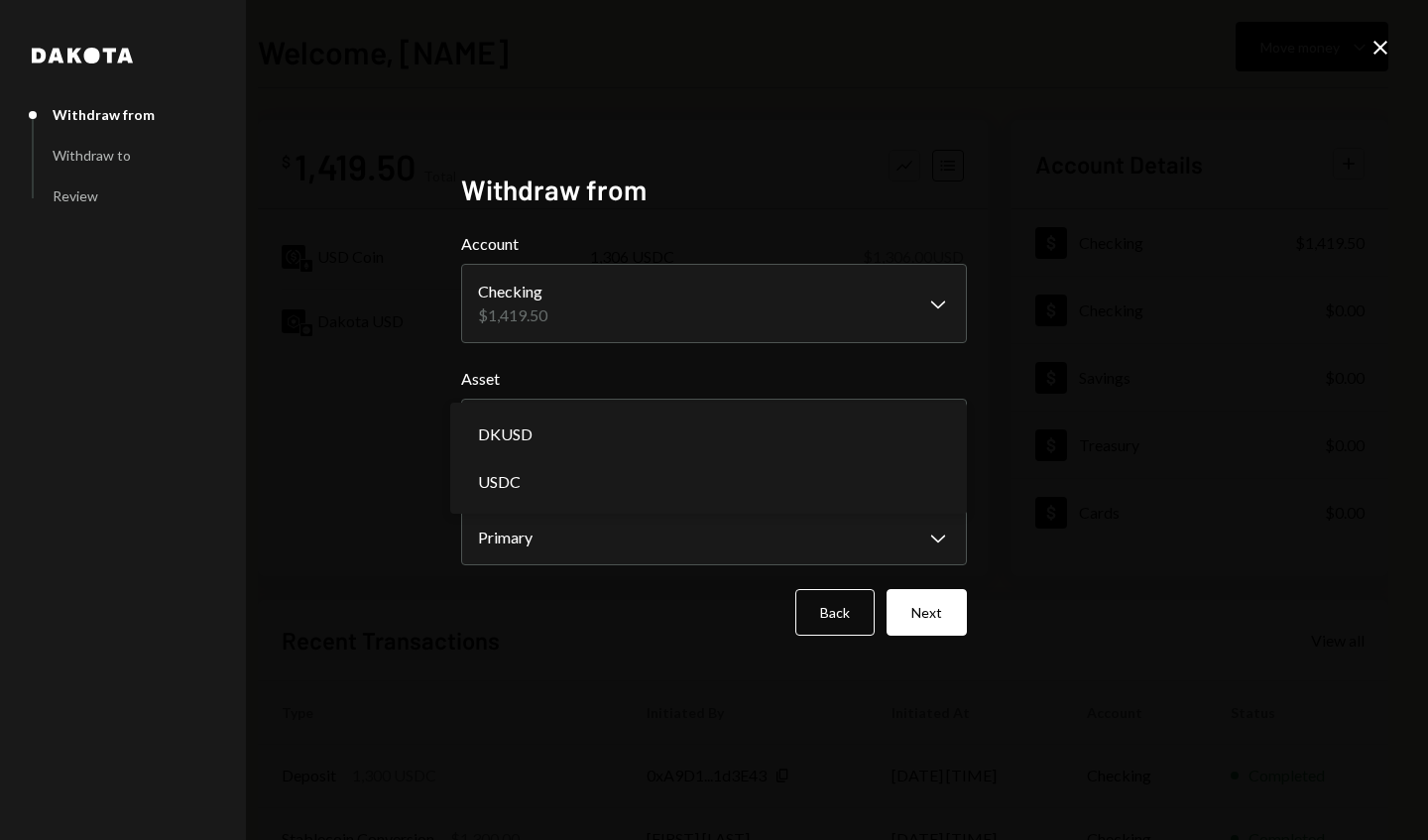 click on "DKUSD" at bounding box center (708, 434) 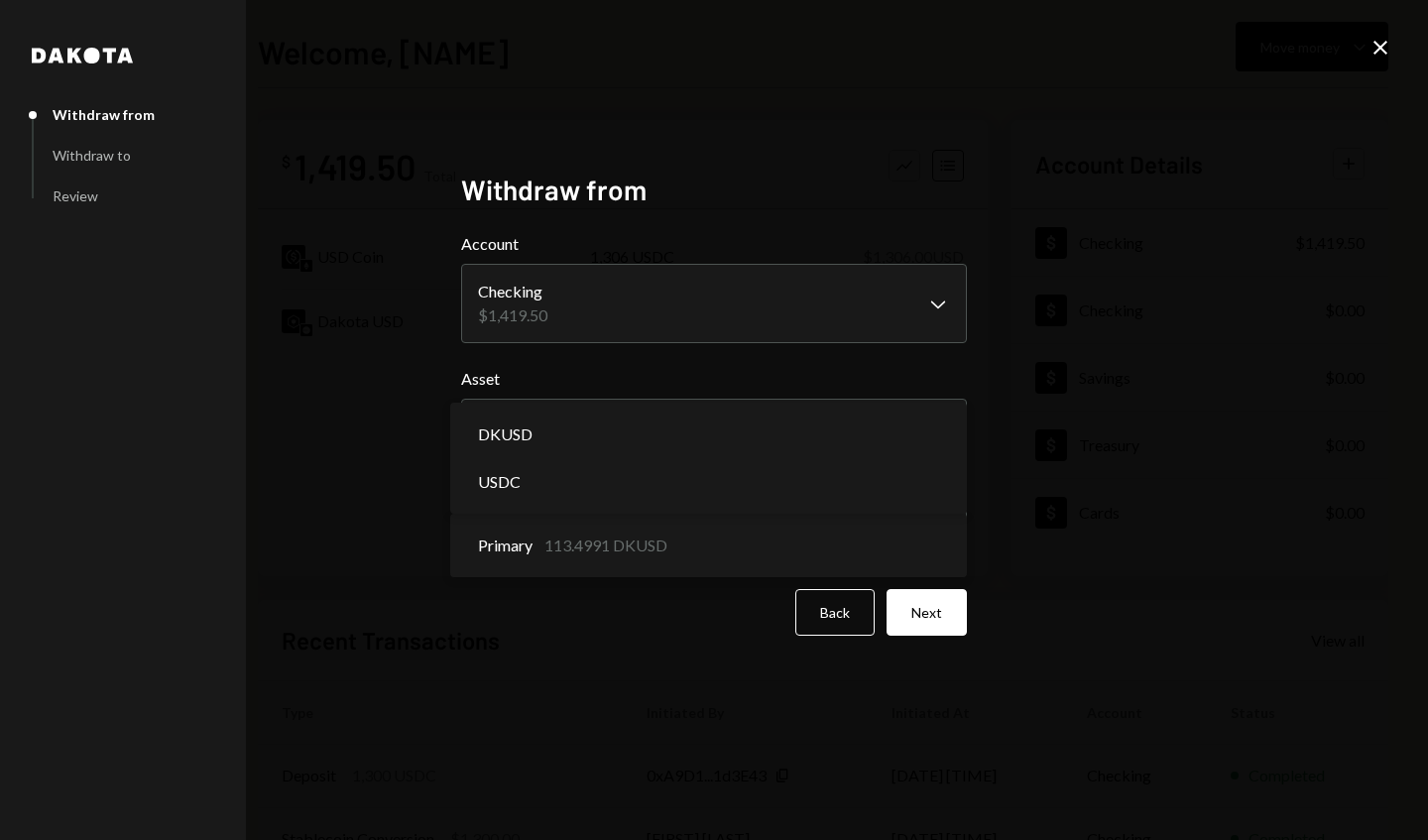click on "DKUSD" at bounding box center [708, 434] 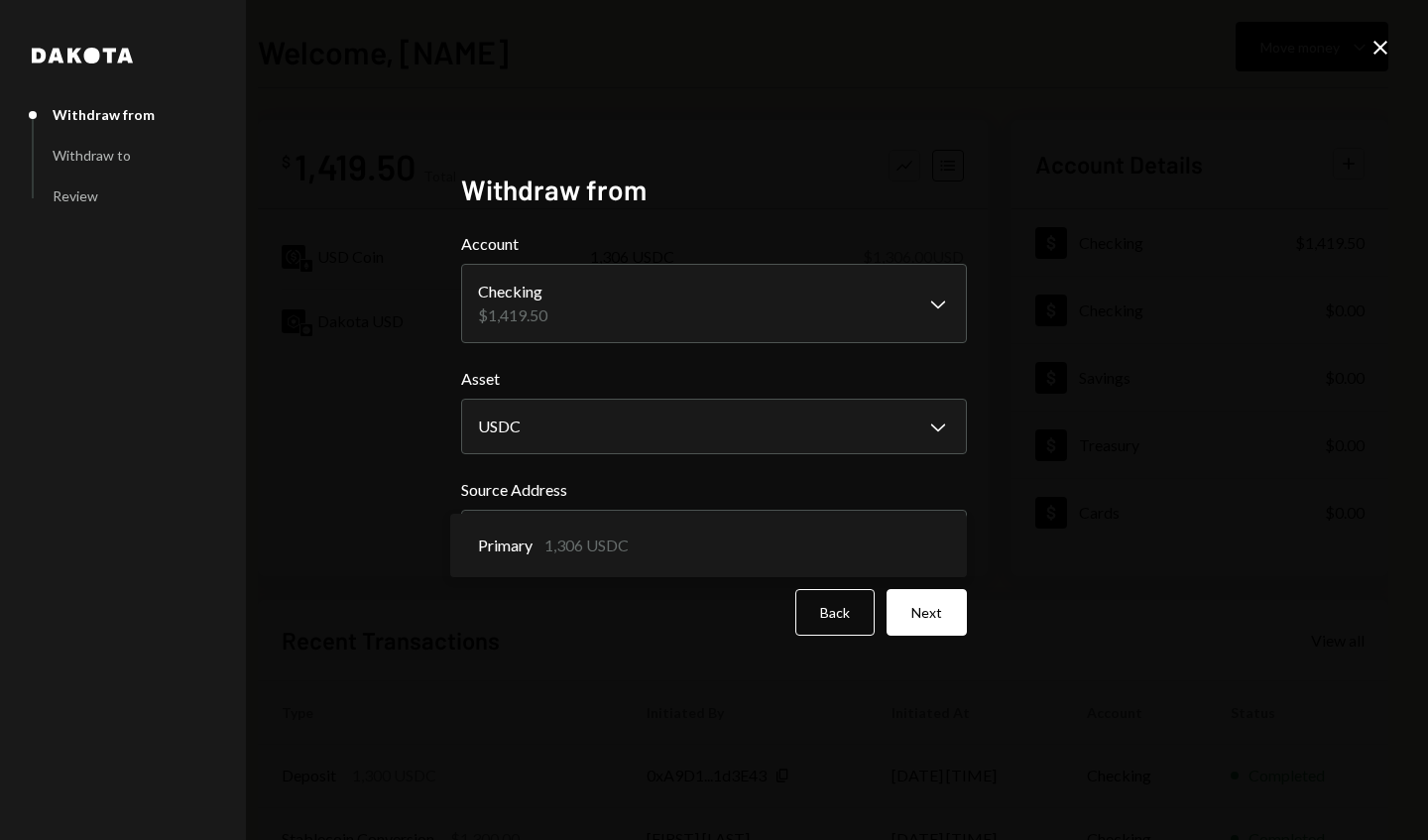 click on "Source Address" at bounding box center (714, 490) 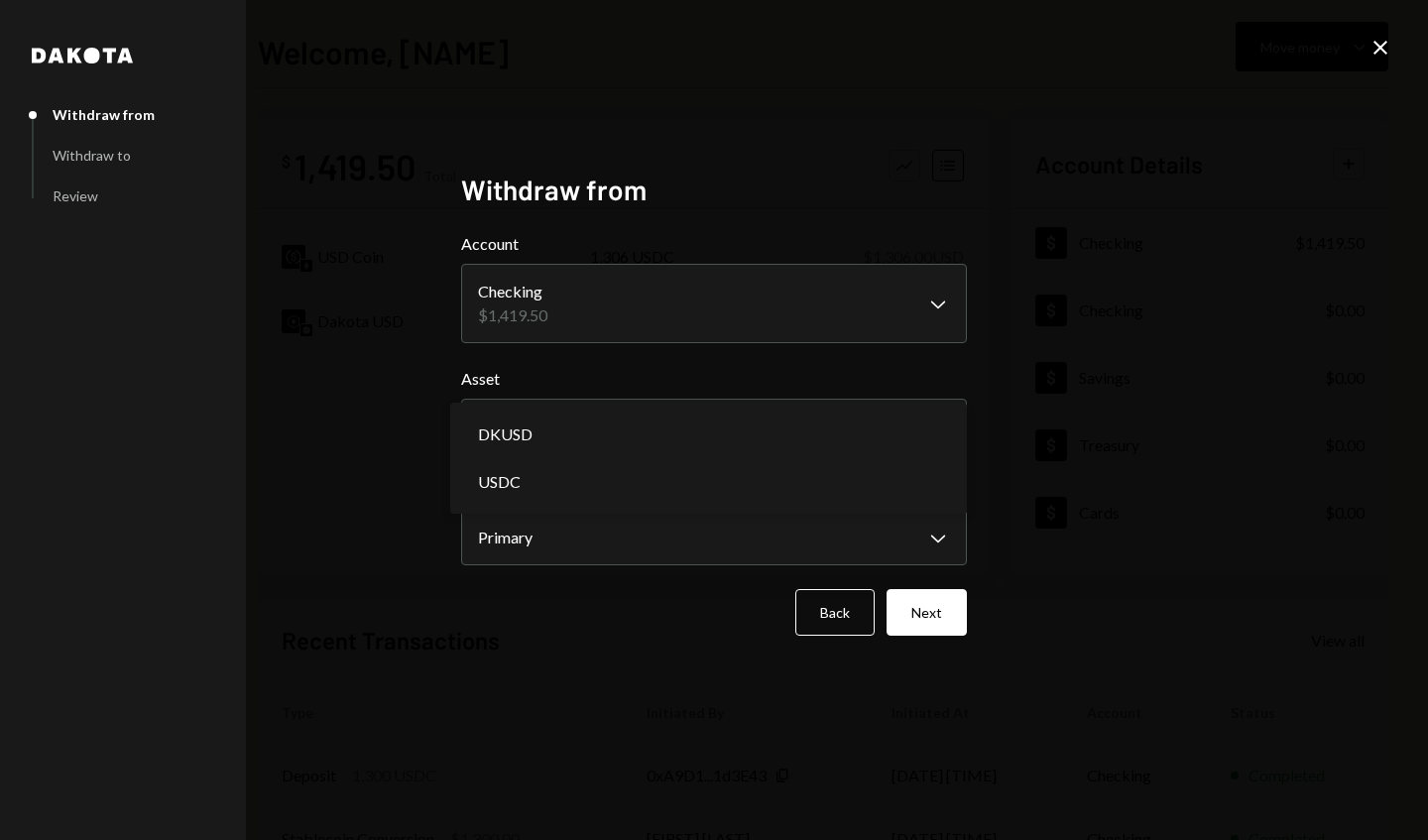 click on "**********" at bounding box center (714, 420) 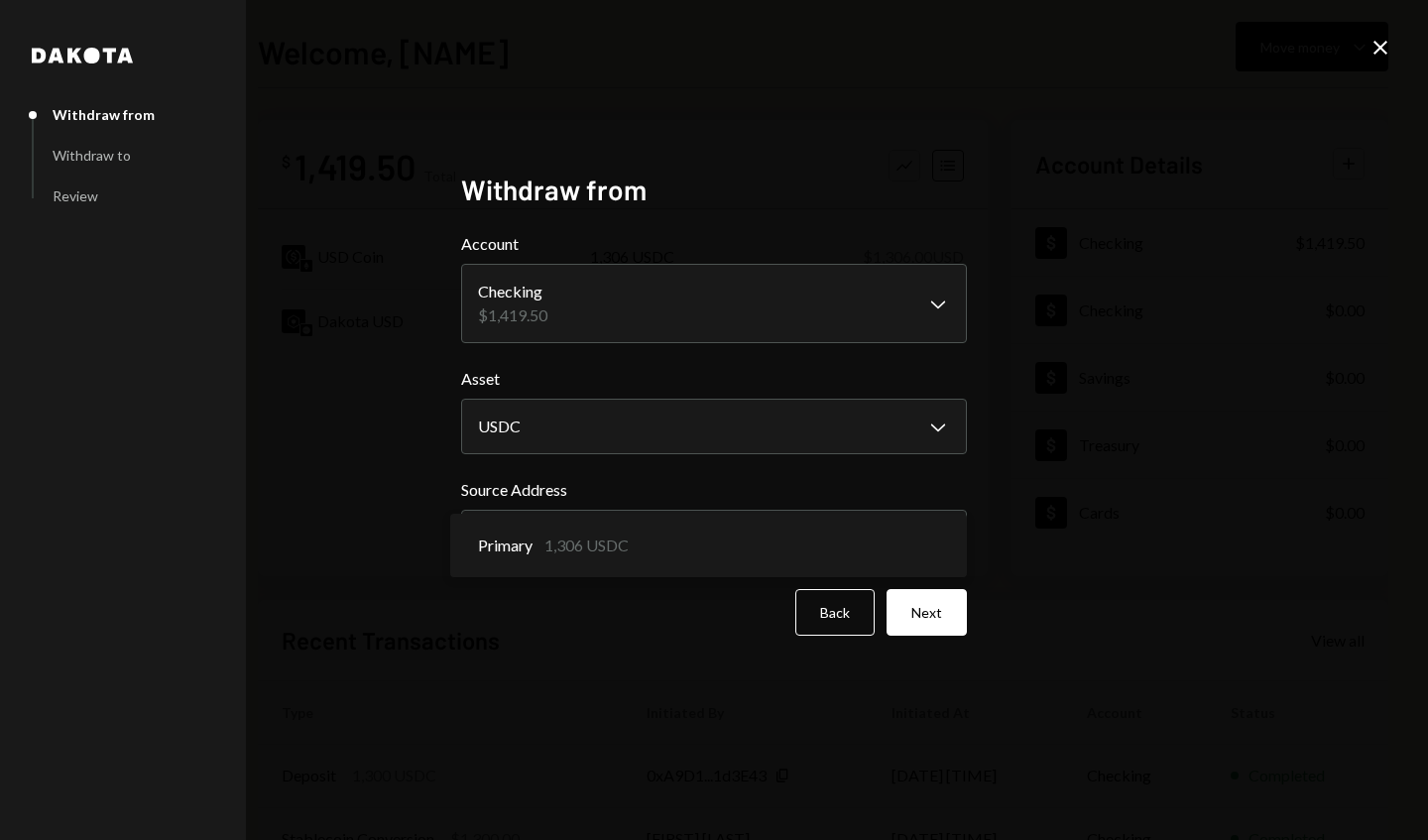 click on "Primary 1,306  USDC" at bounding box center (708, 545) 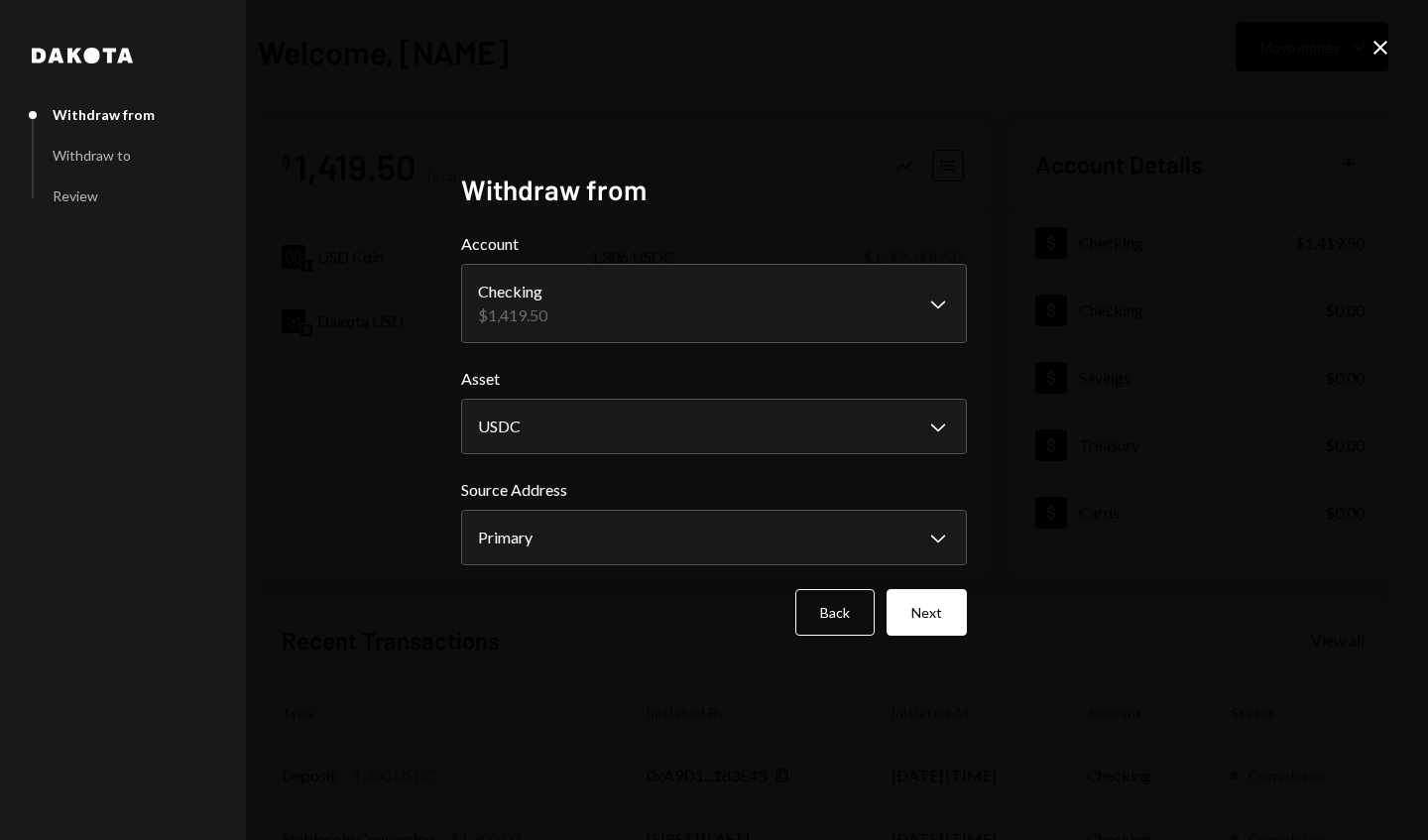 click on "Next" at bounding box center [926, 612] 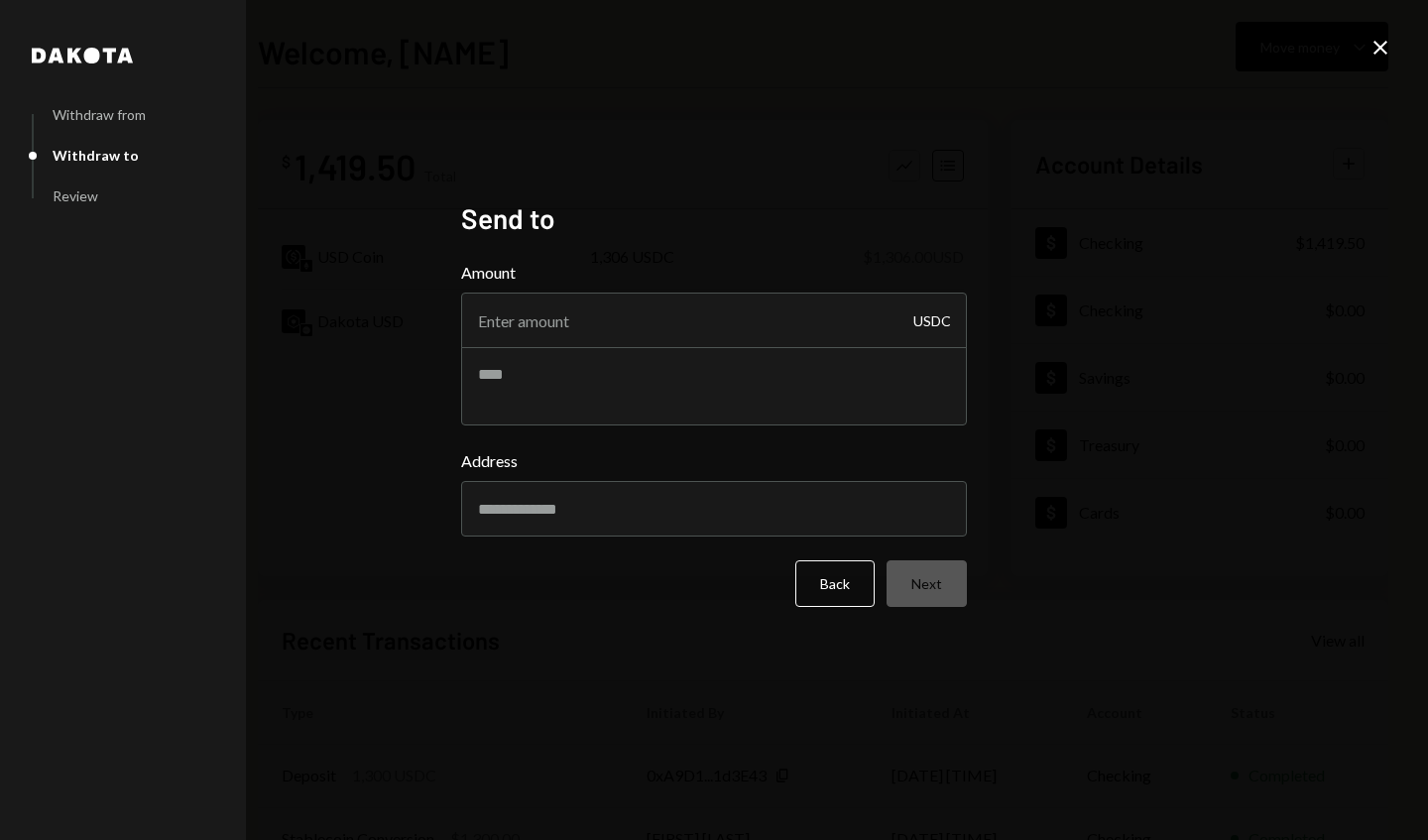 click on "Amount" at bounding box center [714, 320] 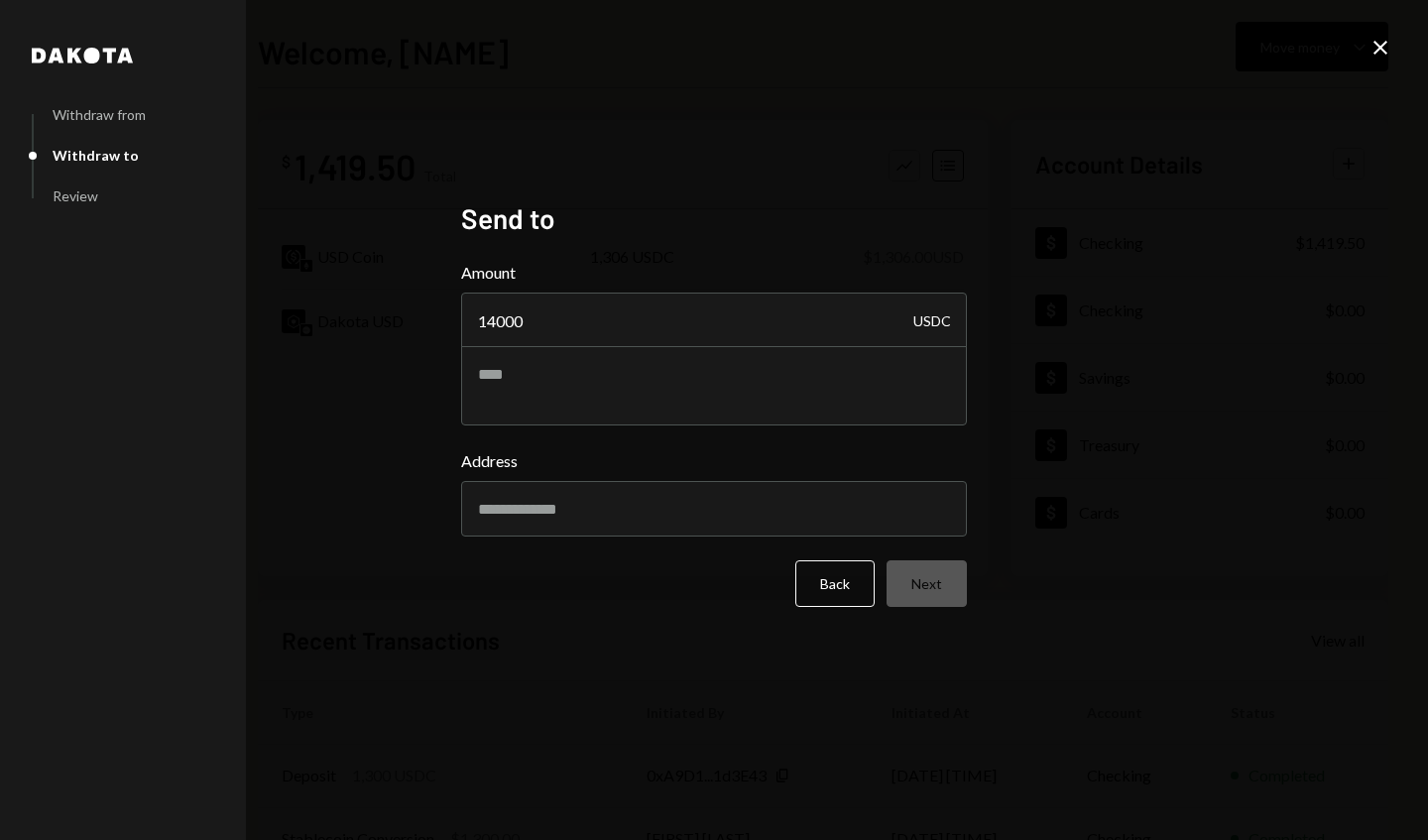 click on "Dakota Withdraw from Withdraw to Review Send to Amount 14000 USDC Address Back Next Close" at bounding box center [714, 420] 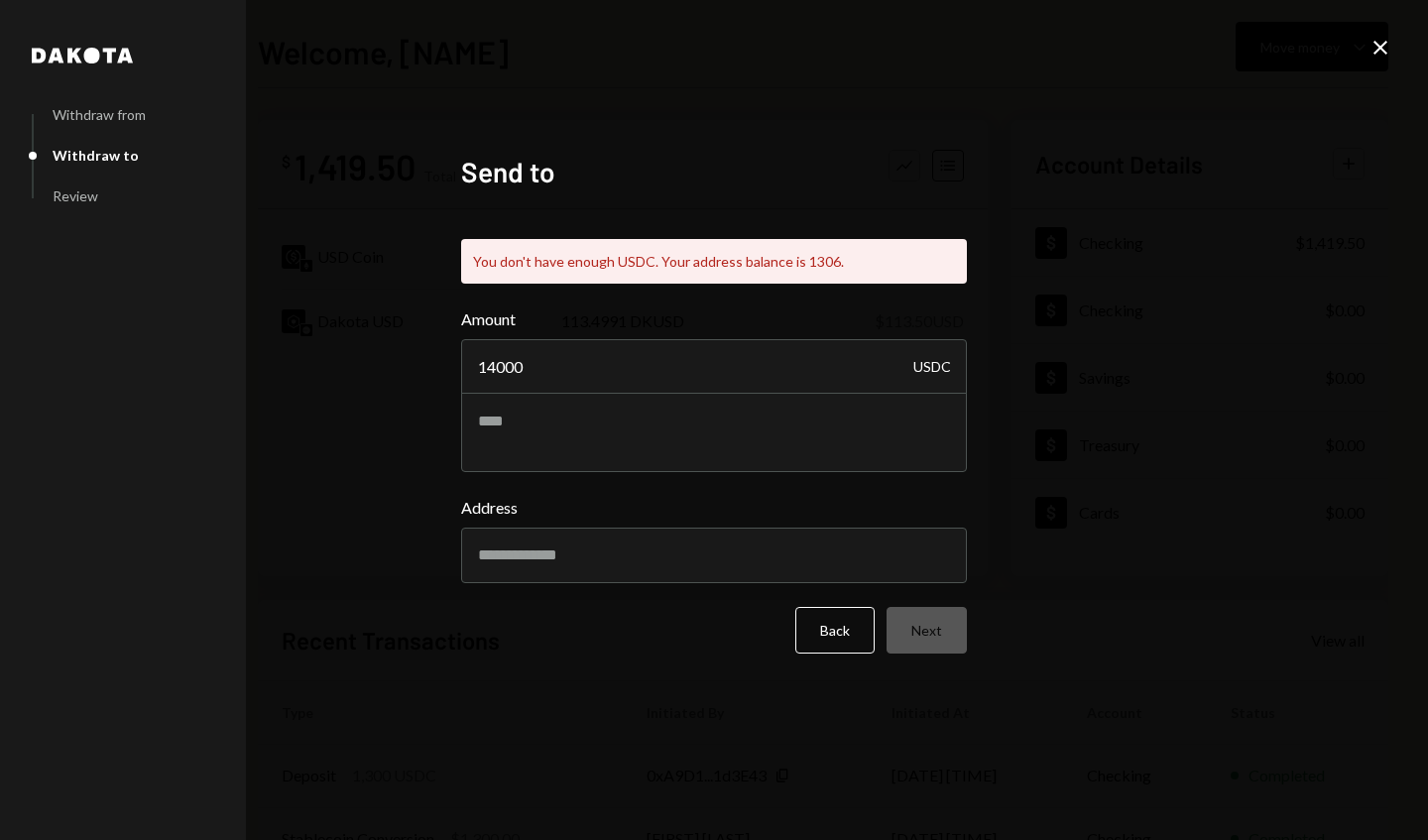click on "Dakota Withdraw from Withdraw to Review Send to You don't have enough USDC. Your address balance is 1306. Amount 14000 USDC Address Back Next Close" at bounding box center (714, 420) 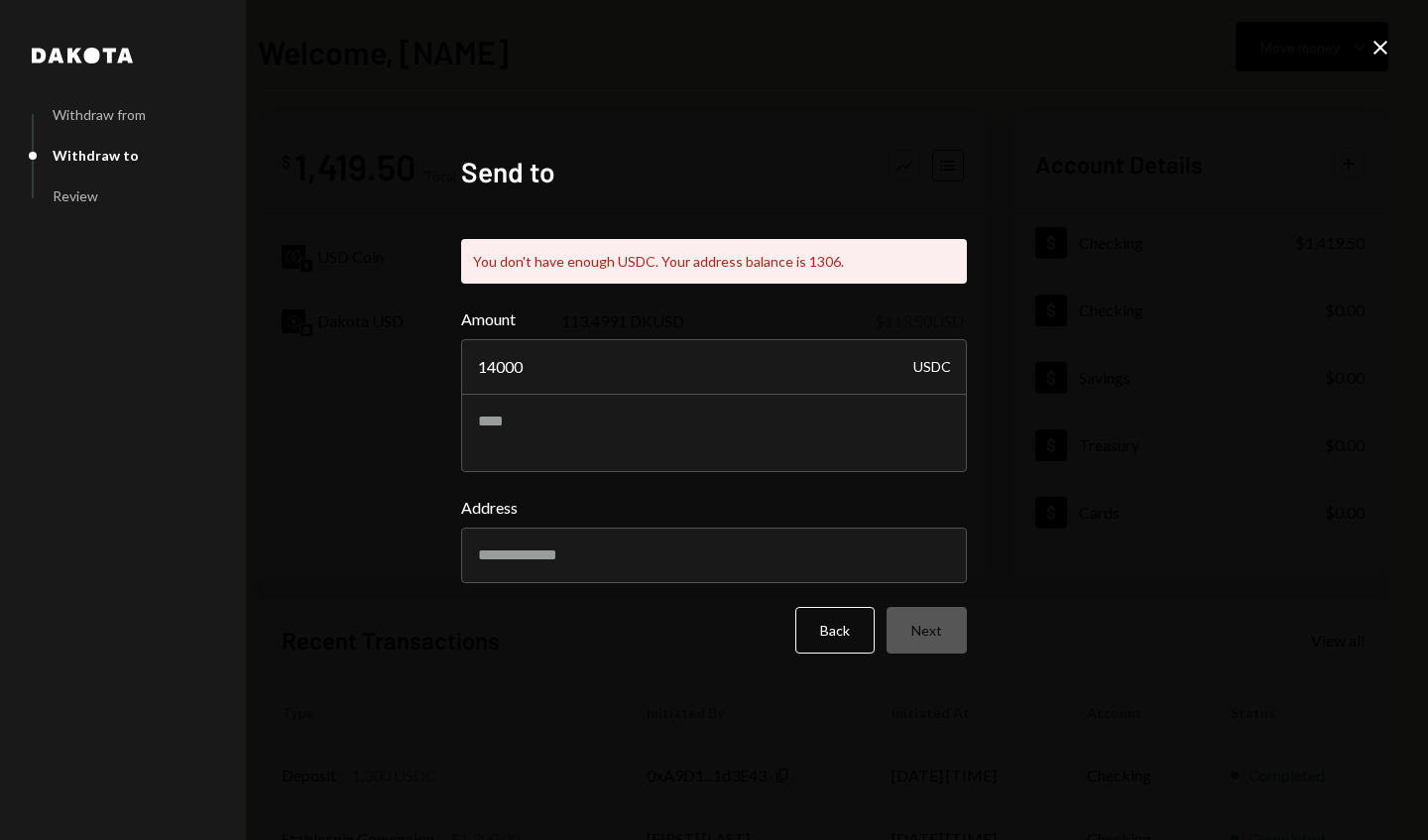 click on "14000" at bounding box center (714, 367) 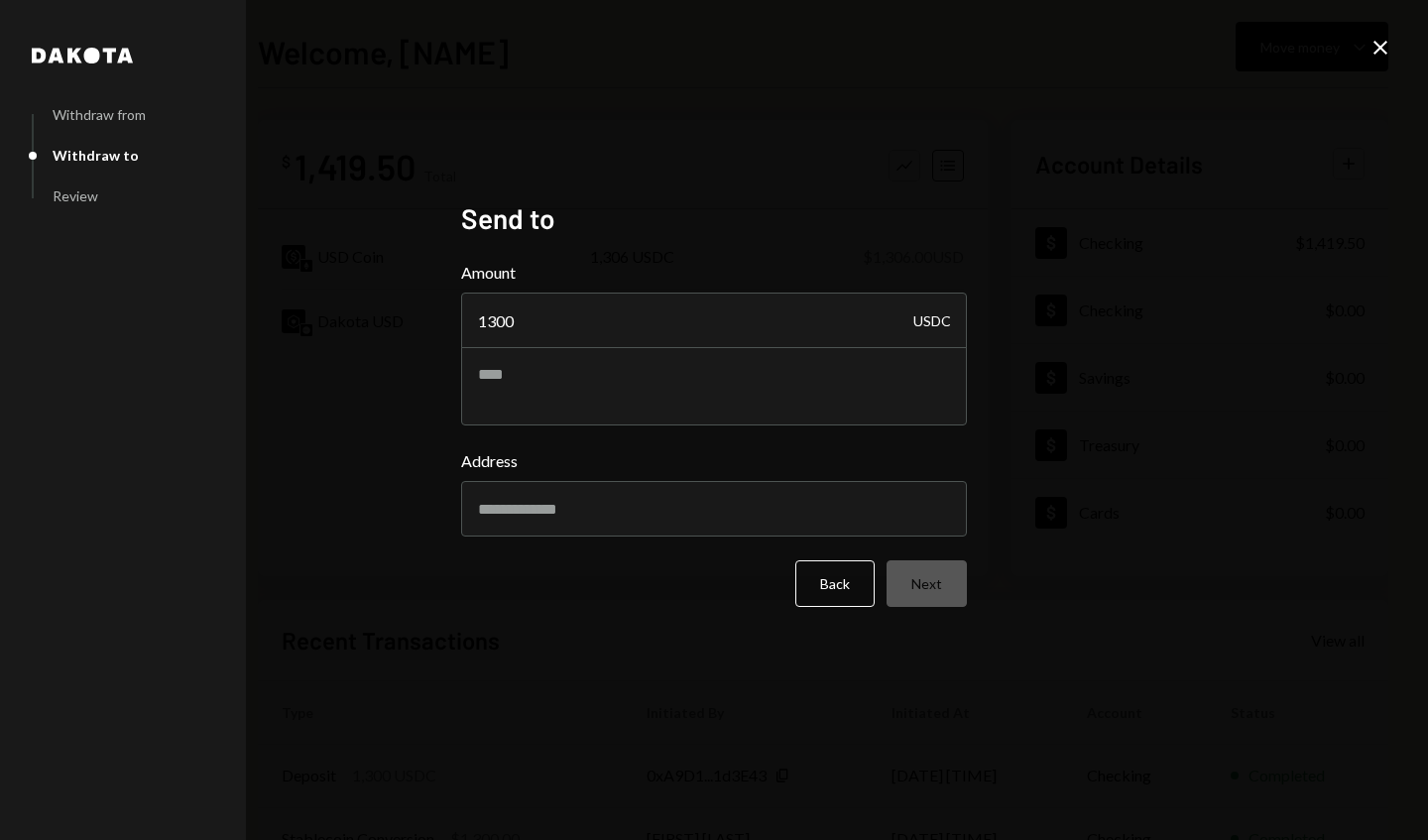 type on "1300" 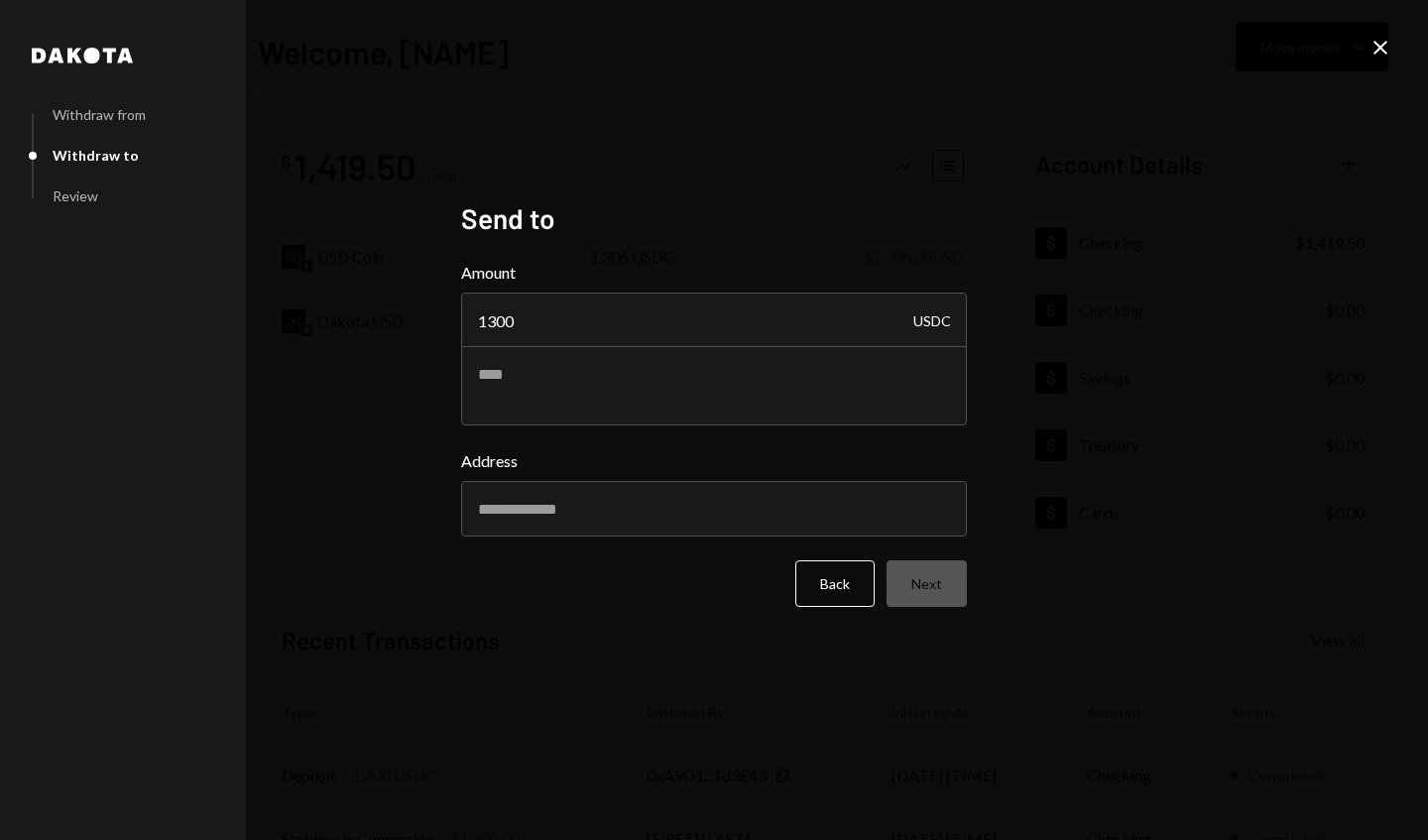 click on "Address" at bounding box center [714, 509] 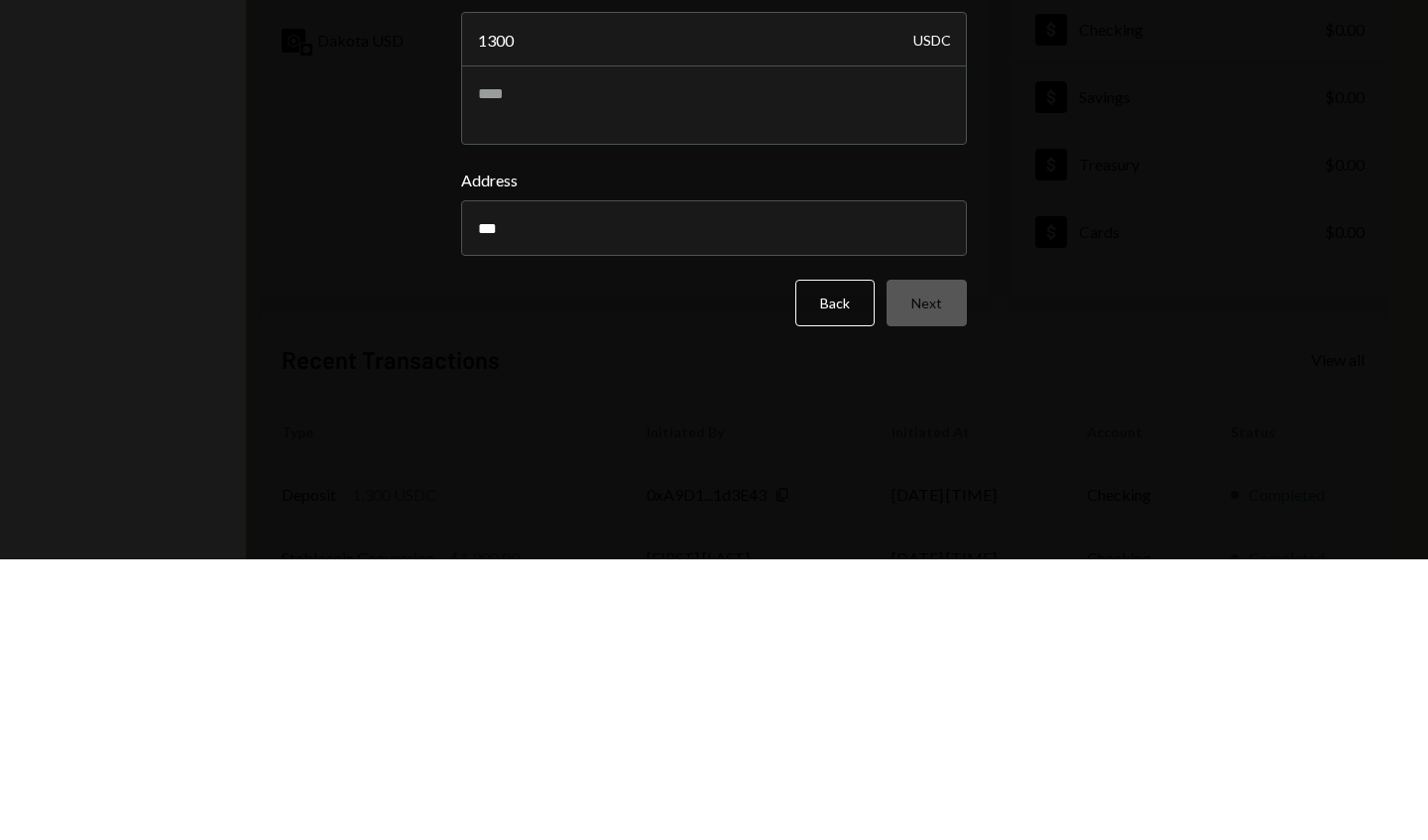 type on "**********" 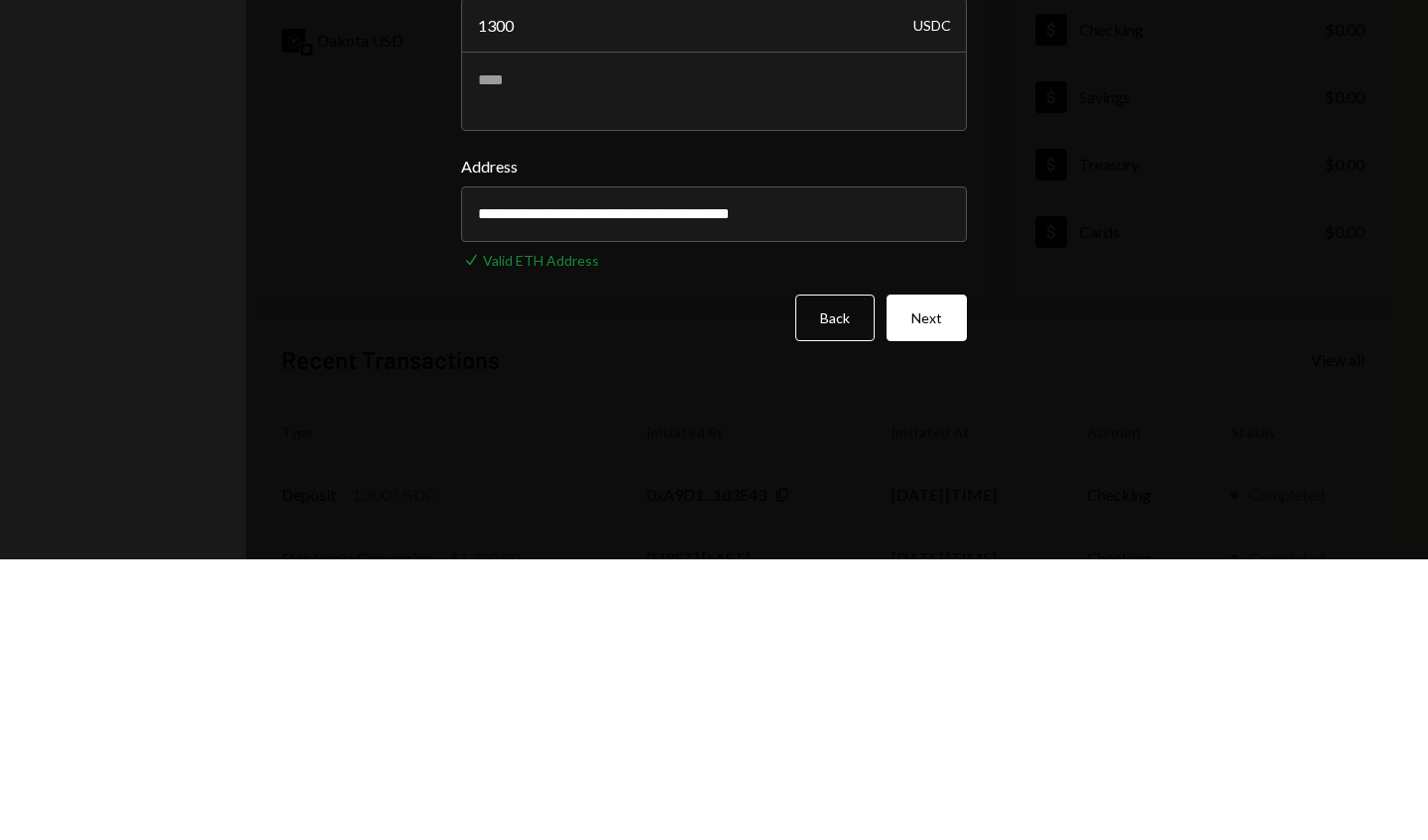 click on "Next" at bounding box center (926, 598) 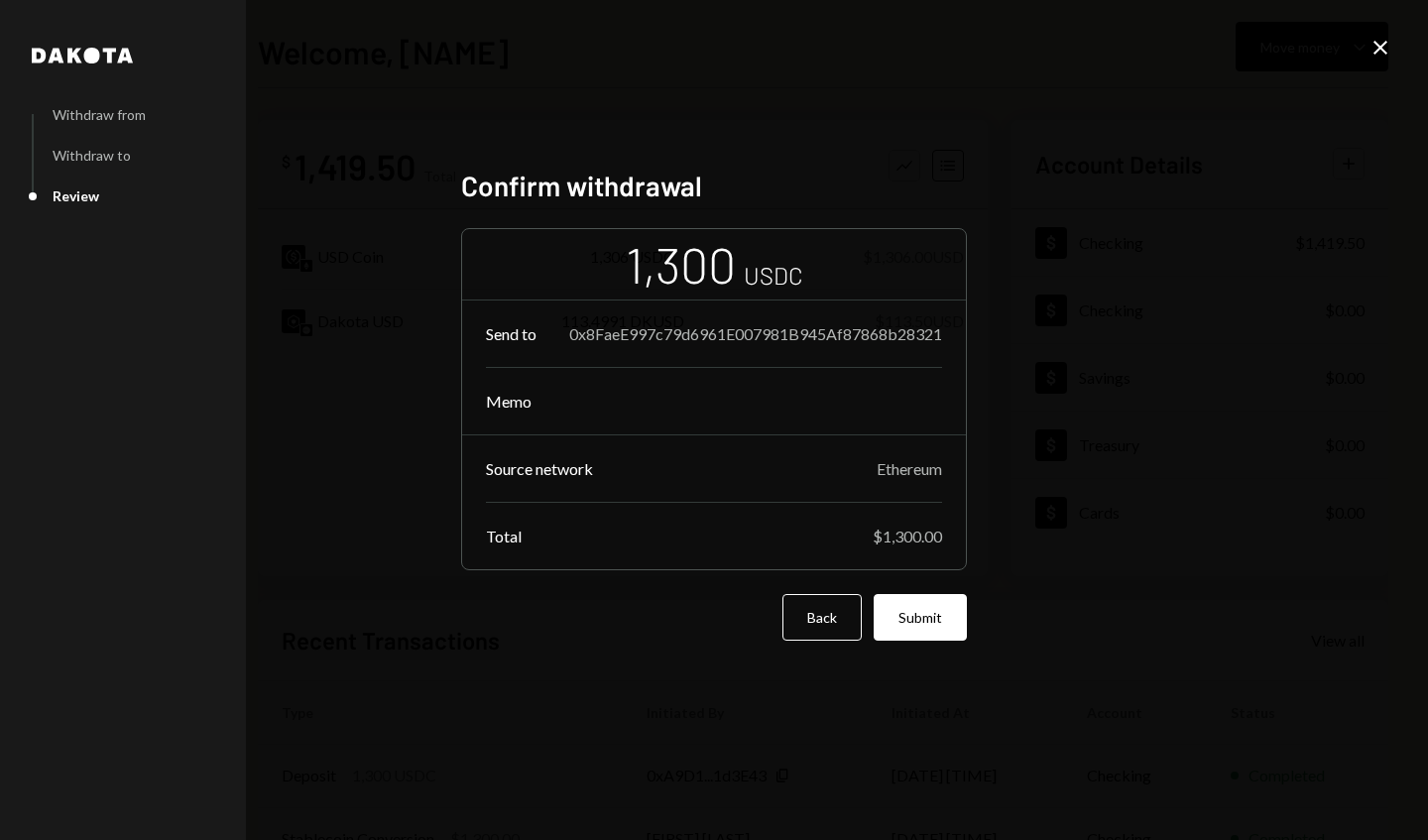 click on "Submit" at bounding box center [920, 617] 